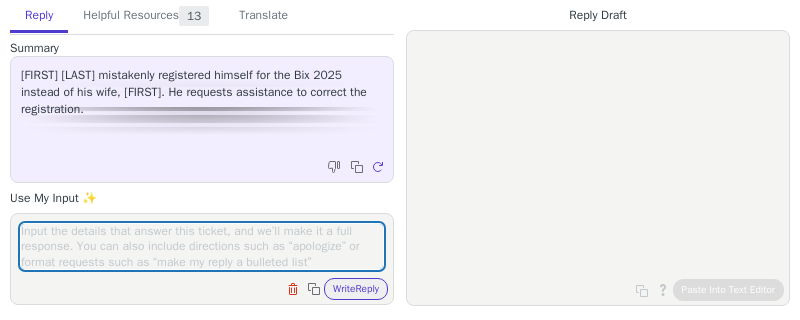 scroll, scrollTop: 0, scrollLeft: 0, axis: both 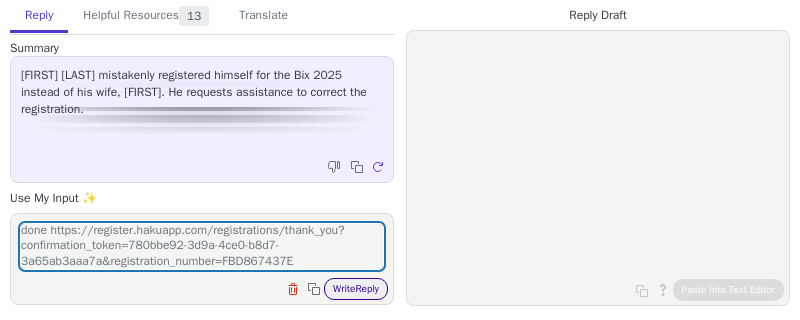 type on "done https://register.hakuapp.com/registrations/thank_you?confirmation_token=780bbe92-3d9a-4ce0-b8d7-3a65ab3aaa7a&registration_number=FBD867437E" 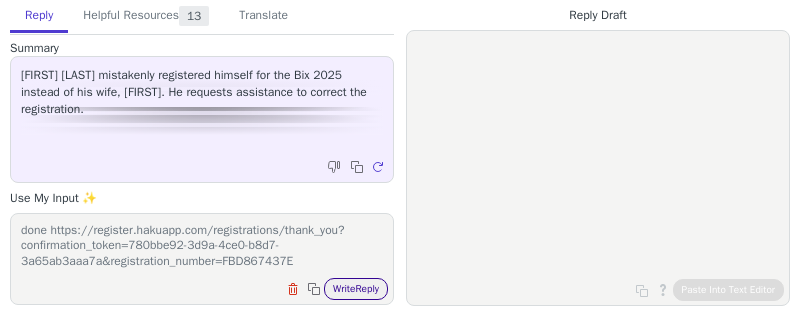 click on "Write  Reply" at bounding box center [356, 289] 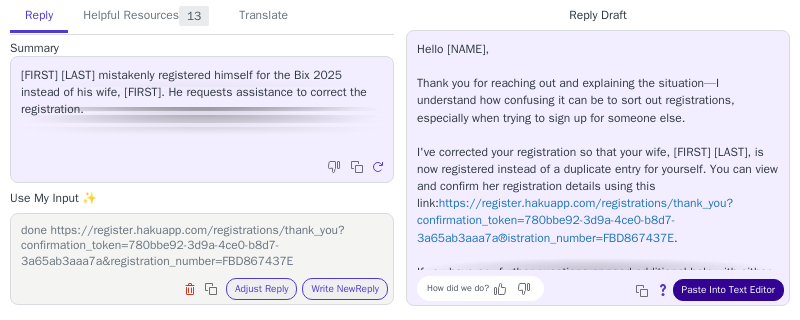 click on "Paste Into Text Editor" at bounding box center [728, 290] 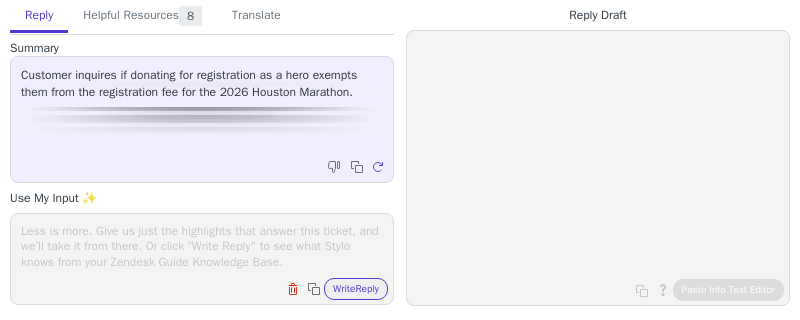 scroll, scrollTop: 0, scrollLeft: 0, axis: both 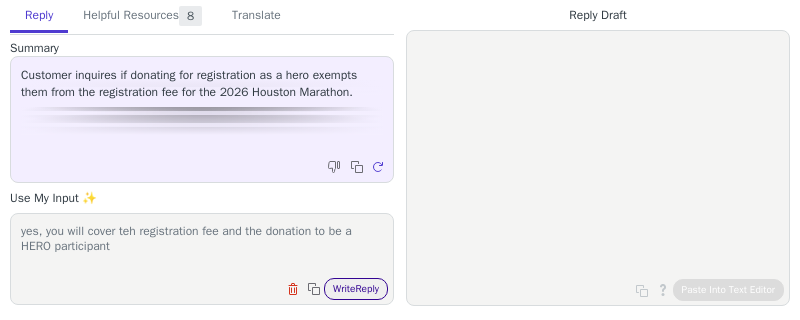 type on "yes, you will cover teh registration fee and the donation to be a HERO participant" 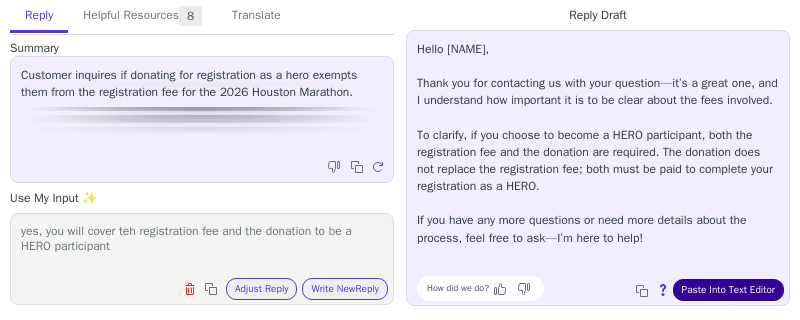 click on "Paste Into Text Editor" at bounding box center [728, 290] 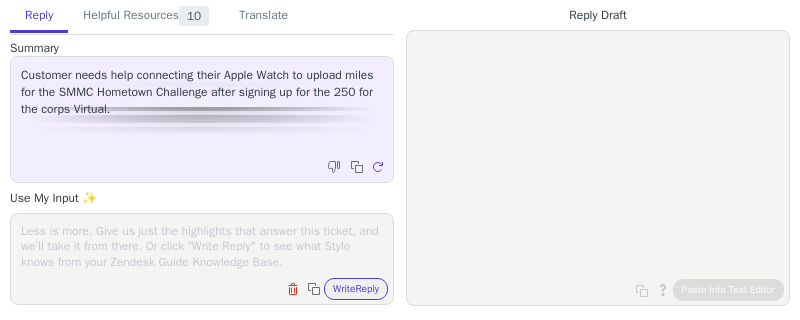 scroll, scrollTop: 0, scrollLeft: 0, axis: both 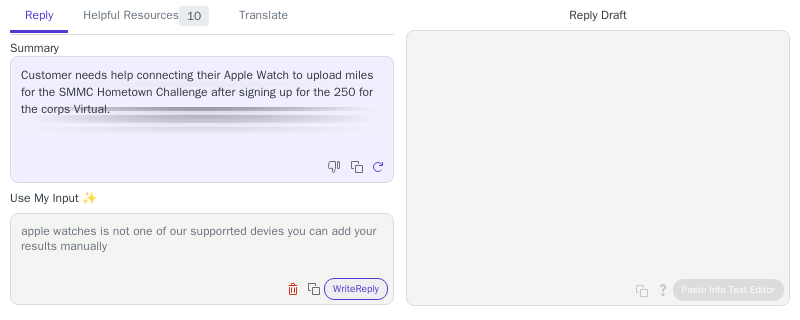 click on "apple watches is not one of our supporrted devies you can add your results manually" at bounding box center (202, 246) 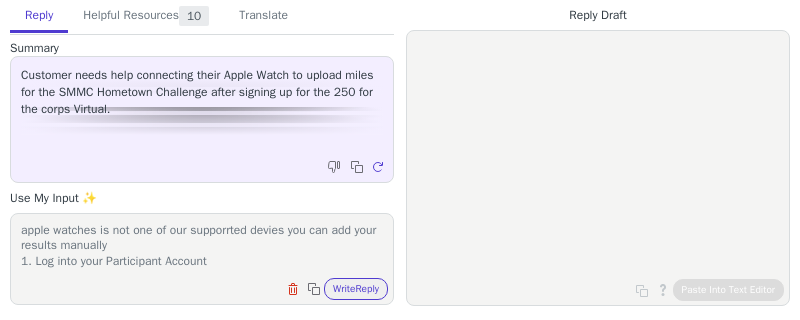 scroll, scrollTop: 155, scrollLeft: 0, axis: vertical 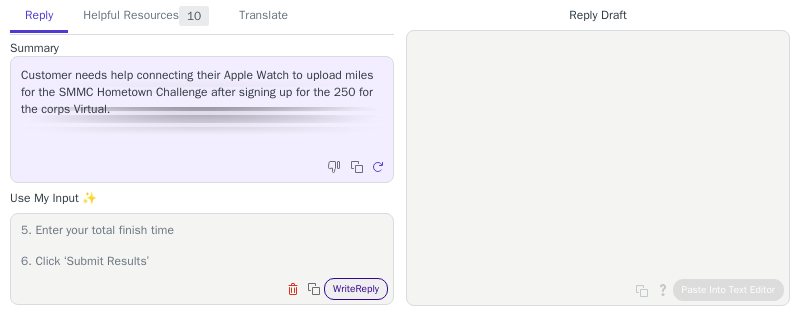 type on "apple watches is not one of our supporrted devies you can add your results manually
1. Log into your Participant Account
2. Click ‚Your Events
3. Click on your event registration
4. Click on ‘Submit Activity’
5. Enter your total finish time
6. Click ‘Submit Results’" 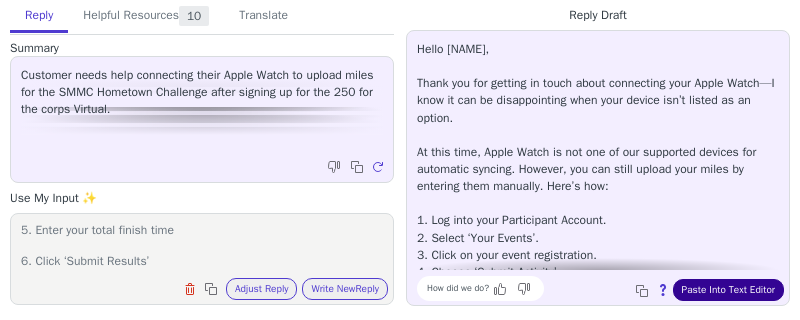 click on "Paste Into Text Editor" at bounding box center [728, 290] 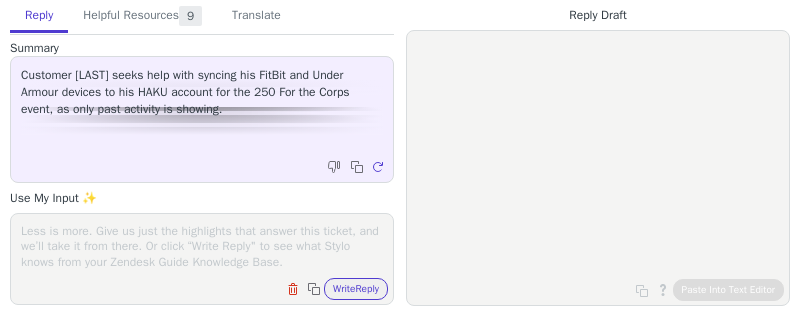 scroll, scrollTop: 0, scrollLeft: 0, axis: both 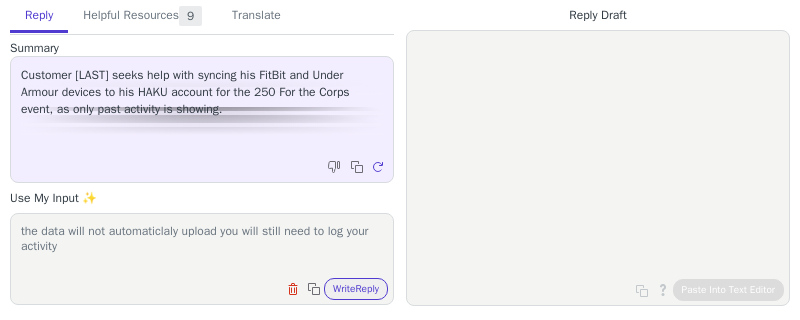 click on "the data will not automaticlaly upload you will still need to log your activity" at bounding box center [202, 246] 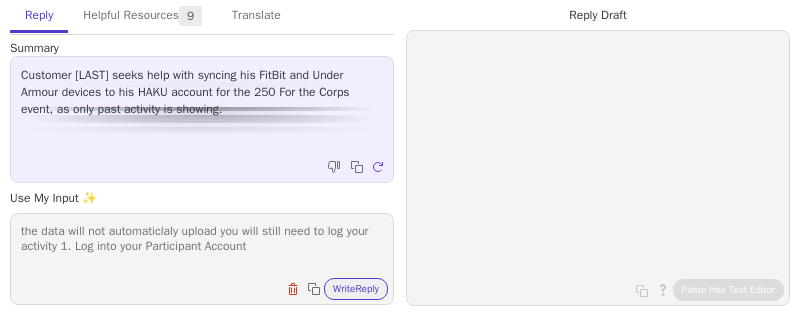 scroll, scrollTop: 140, scrollLeft: 0, axis: vertical 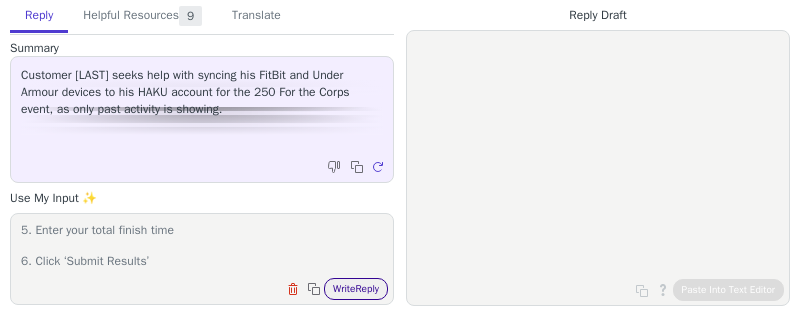 type on "the data will not automaticlaly upload you will still need to log your activity 1. Log into your Participant Account
2. Click ‚Your Events
3. Click on your event registration
4. Click on ‘Submit Activity’
5. Enter your total finish time
6. Click ‘Submit Results’" 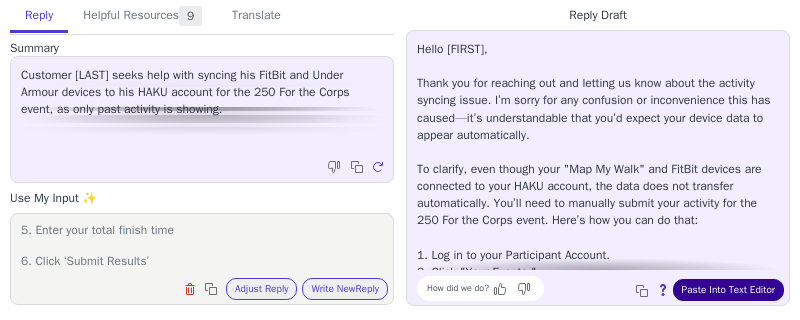 click on "Paste Into Text Editor" at bounding box center [728, 290] 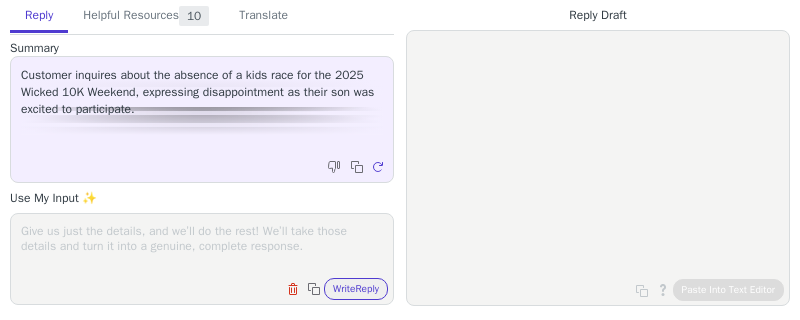 scroll, scrollTop: 0, scrollLeft: 0, axis: both 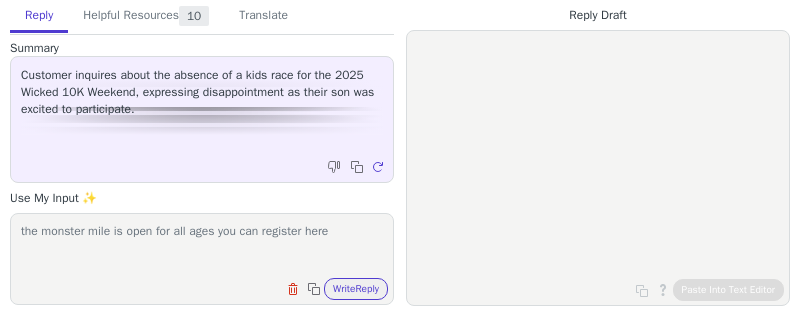 paste on "https://register.hakuapp.com/?event=68c3bfa1d5b3d39f01ed" 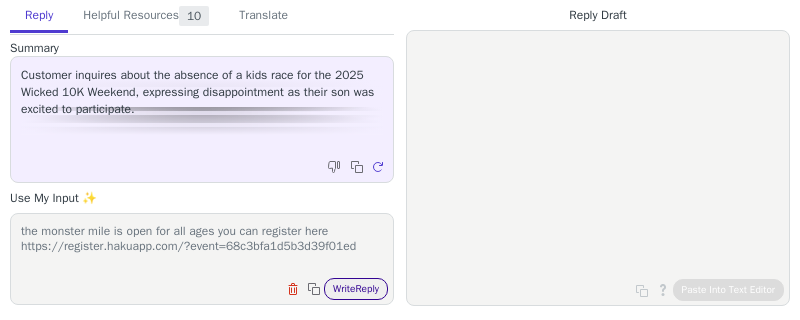 type on "the monster mile is open for all ages you can register here https://register.hakuapp.com/?event=68c3bfa1d5b3d39f01ed" 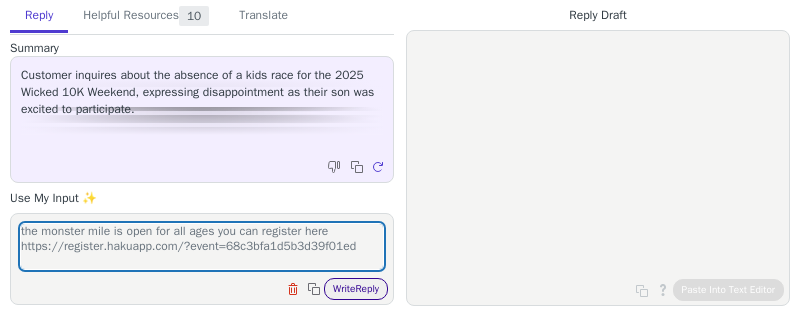 click on "Write  Reply" at bounding box center (356, 289) 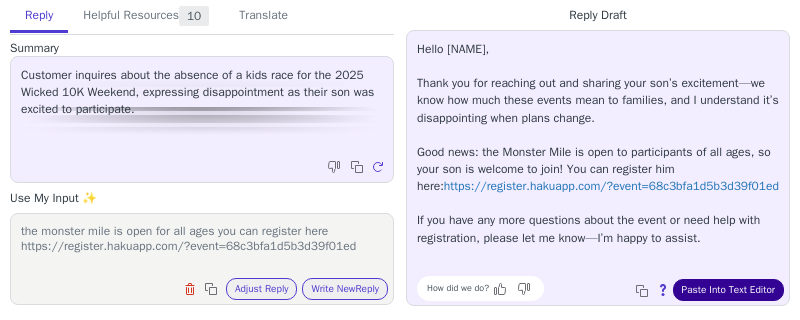 click on "Paste Into Text Editor" at bounding box center [728, 290] 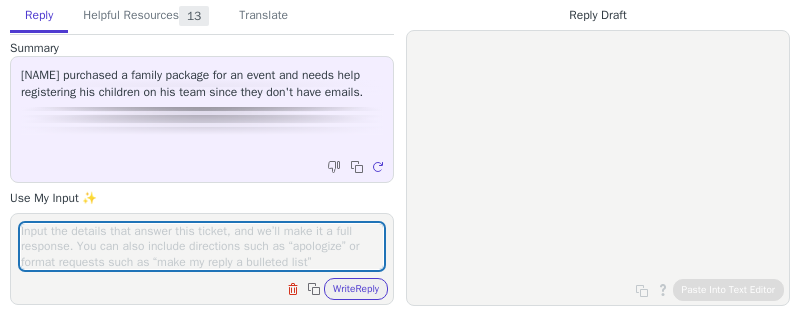 scroll, scrollTop: 0, scrollLeft: 0, axis: both 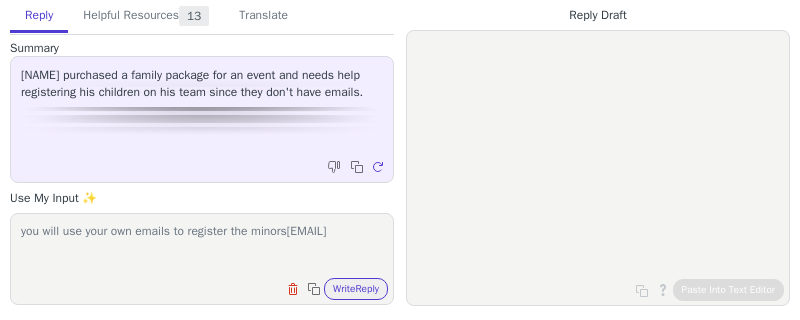click on "you will use your own emails to register the minors[EMAIL]" at bounding box center [202, 246] 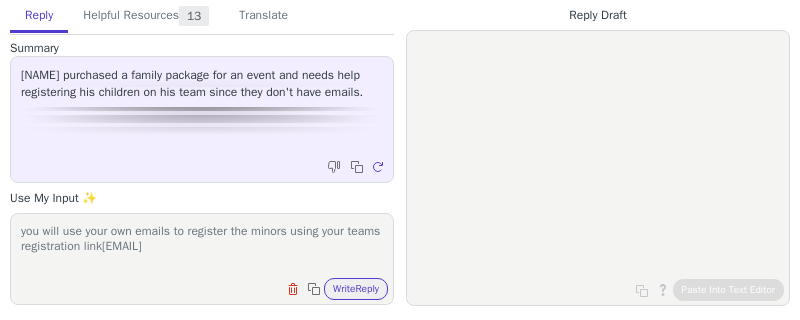 paste on "https://haku.ly/b01ebaebee" 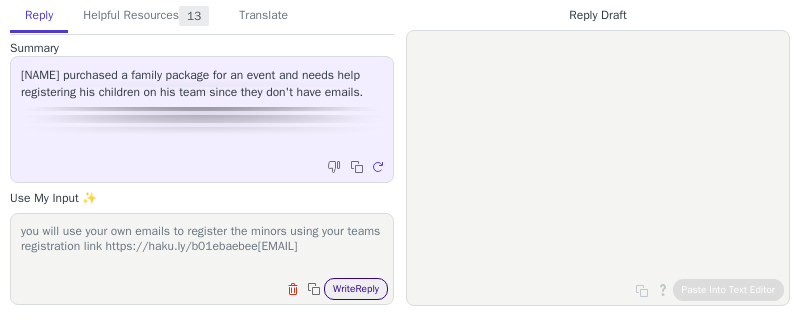 type on "you will use your own emails to register the minors using your teams registration link https://haku.ly/b01ebaebee[EMAIL]" 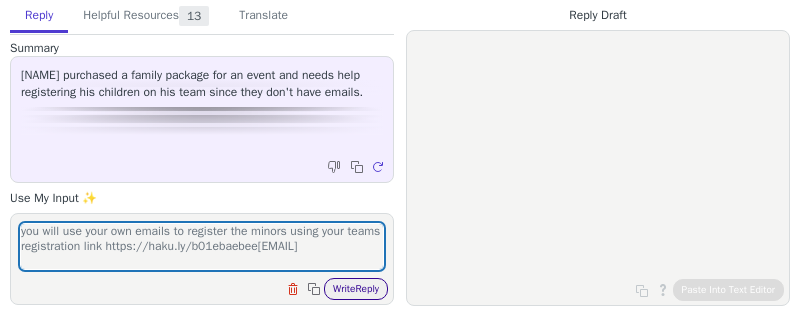 click on "Write  Reply" at bounding box center [356, 289] 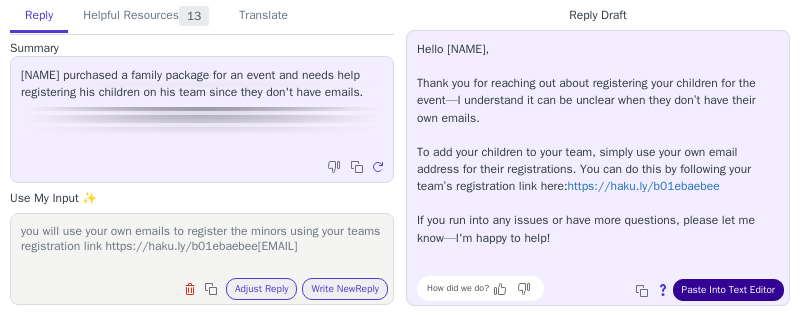 click on "Paste Into Text Editor" at bounding box center (728, 290) 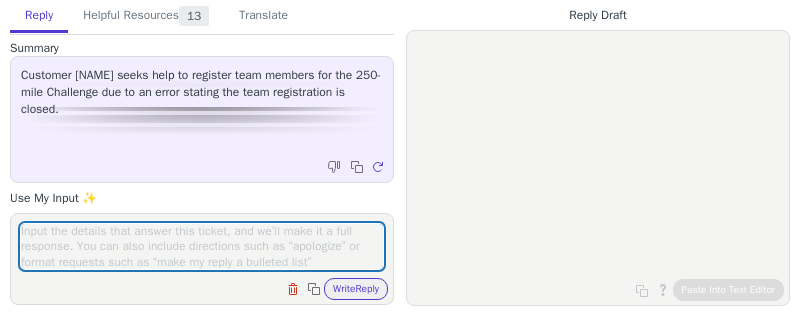 scroll, scrollTop: 0, scrollLeft: 0, axis: both 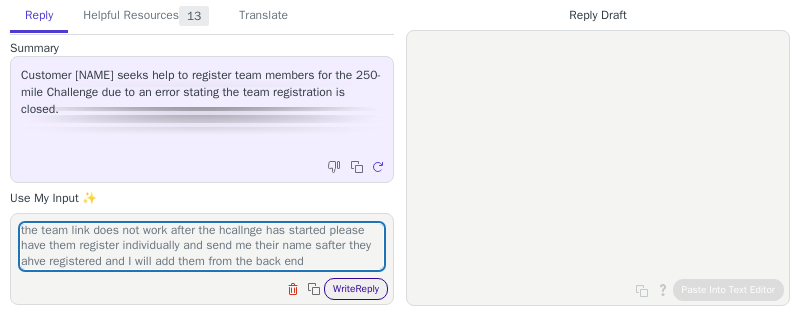 type on "the team link does not work after the hcallnge has started please have them register individually and send me their name safter they ahve registered and I will add them from the back end" 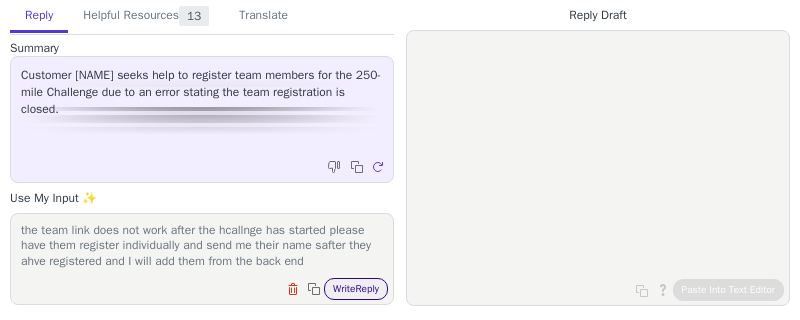 click on "Write  Reply" at bounding box center [356, 289] 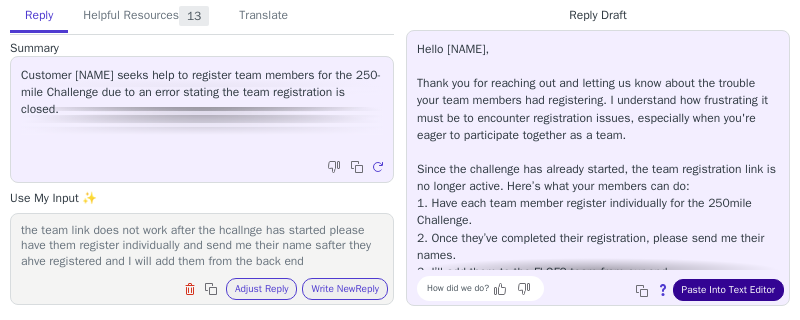 click on "Paste Into Text Editor" at bounding box center (728, 290) 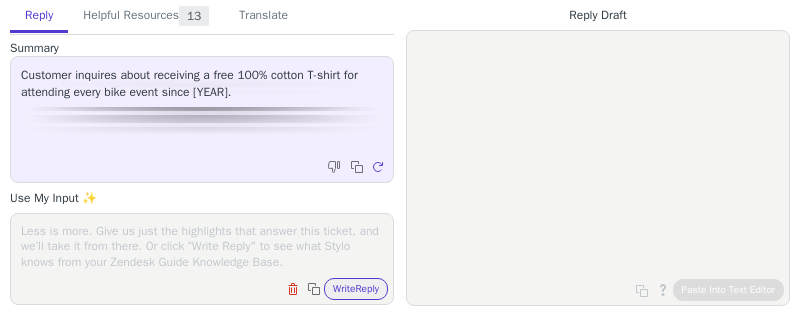 scroll, scrollTop: 0, scrollLeft: 0, axis: both 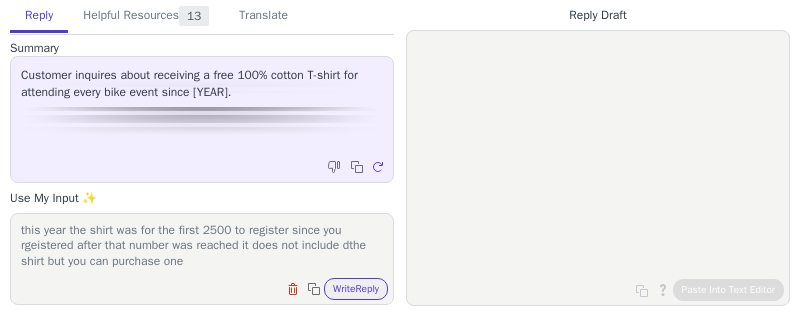 click on "this year the shirt was for the first 2500 to register since you rgeistered after that number was reached it does not include dthe shirt but you can purchase one" at bounding box center (202, 246) 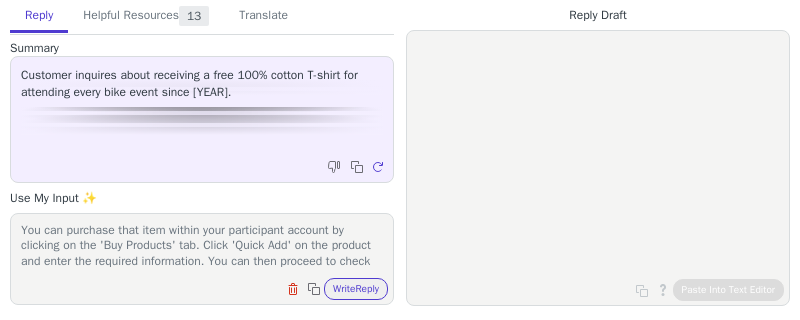 scroll, scrollTop: 63, scrollLeft: 0, axis: vertical 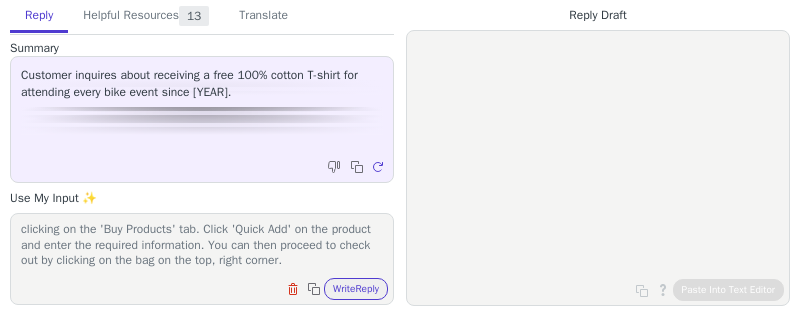 type on "You can purchase that item within your participant account by clicking on the 'Buy Products' tab. Click 'Quick Add' on the product and enter the required information. You can then proceed to check out by clicking on the bag on the top, right corner." 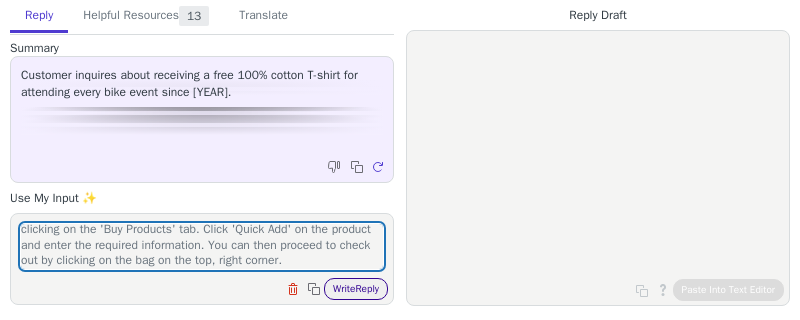 drag, startPoint x: 365, startPoint y: 302, endPoint x: 359, endPoint y: 293, distance: 10.816654 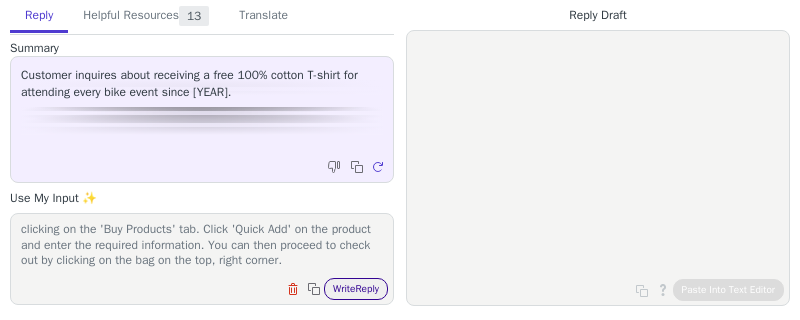 click on "Write  Reply" at bounding box center [356, 289] 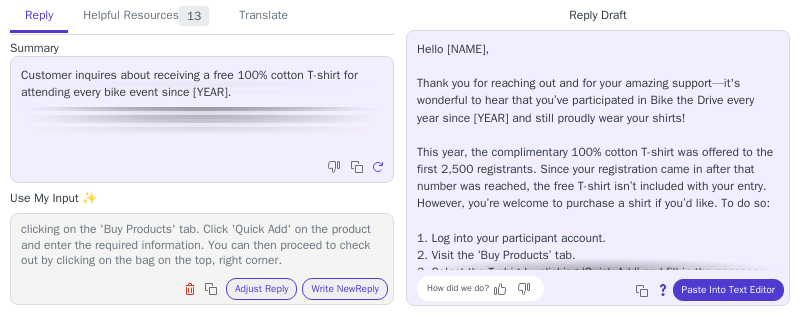 click on "How did we do?   Copy to clipboard About this reply Paste Into Text Editor" at bounding box center (608, 288) 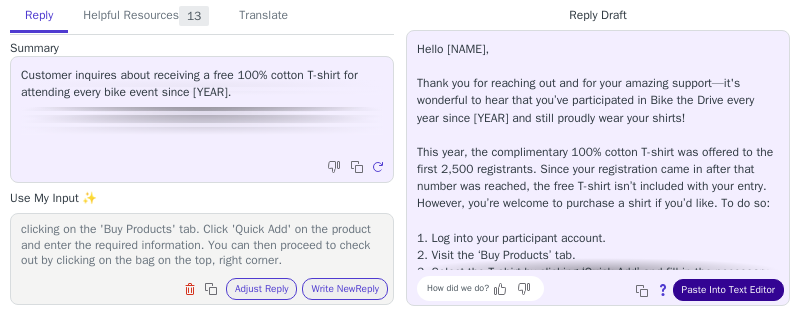 click on "Paste Into Text Editor" at bounding box center (728, 290) 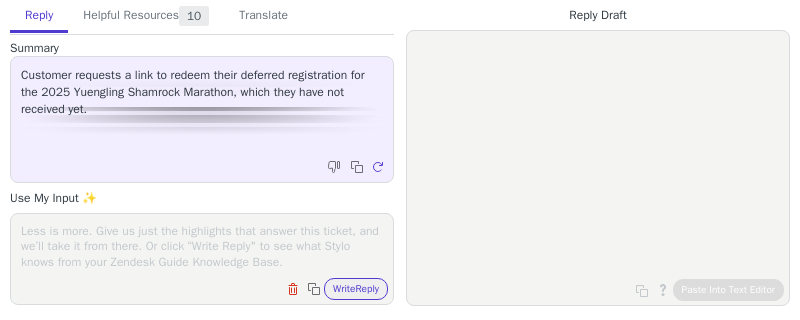 scroll, scrollTop: 0, scrollLeft: 0, axis: both 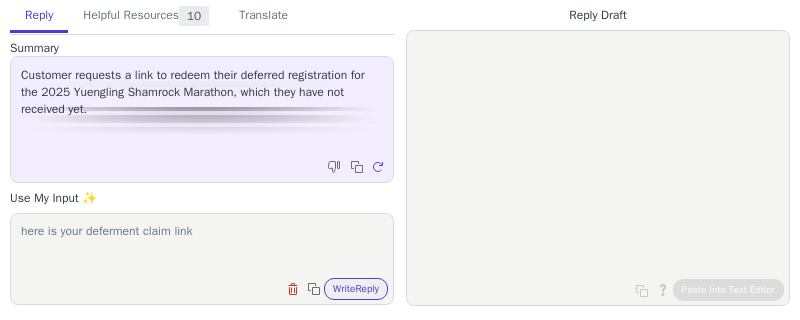 paste on "https://register.hakuapp.com/?event=5c6da1fc9d8210c543b3&registration_transfer=[TOKEN]" 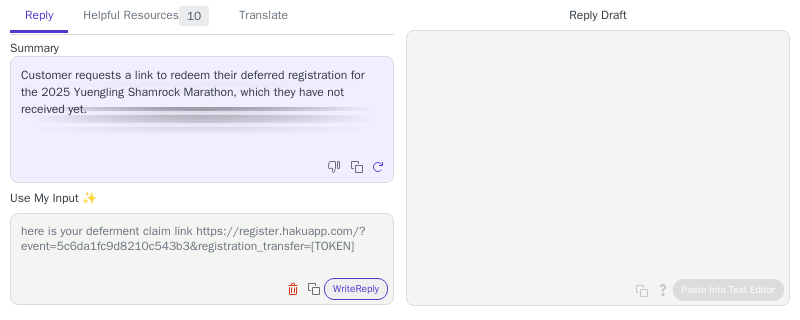 scroll, scrollTop: 1, scrollLeft: 0, axis: vertical 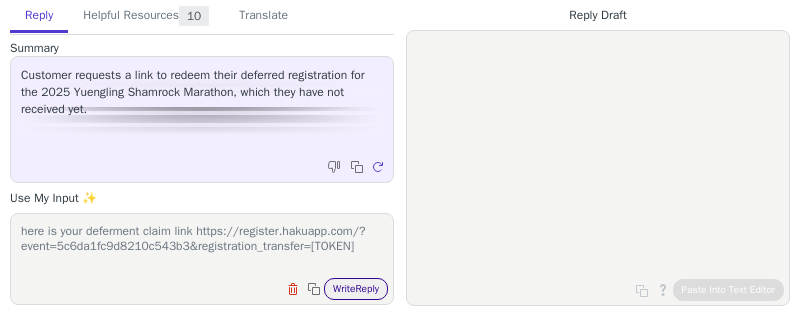 type on "here is your deferment claim link https://register.hakuapp.com/?event=5c6da1fc9d8210c543b3&registration_transfer=2bbc7780ada6df50c739" 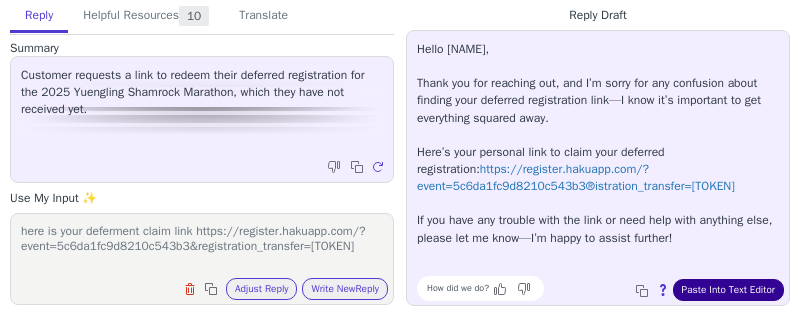 click on "Paste Into Text Editor" at bounding box center [728, 290] 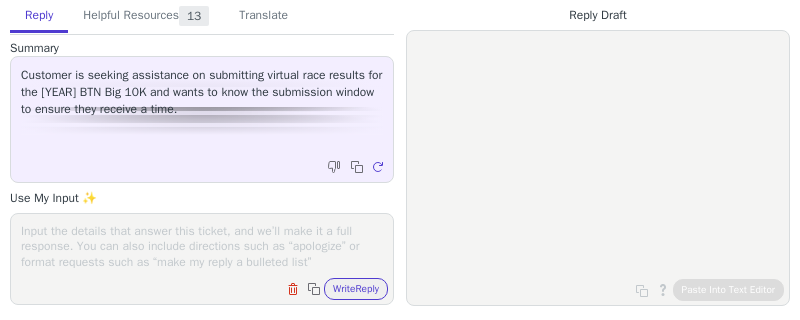 scroll, scrollTop: 0, scrollLeft: 0, axis: both 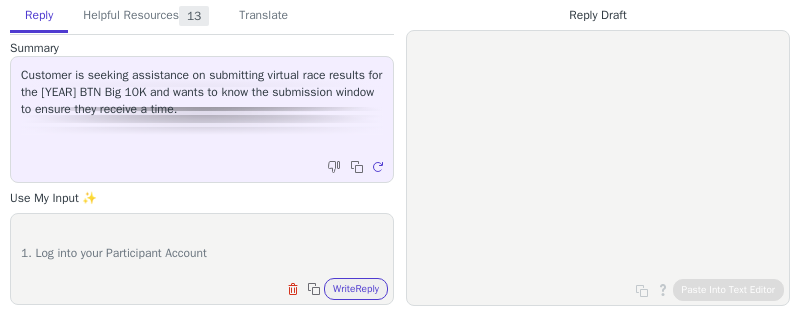 click on "Thanks for reaching out! Here are the instructions on how to submit your virtual results:
1. Log into your Participant Account
2. Click ‚Your Events
3. Click on your event registration
4. Click on ‘Submit Activity’
5. Enter your total finish time
6. Click ‘Submit Results’" at bounding box center [202, 246] 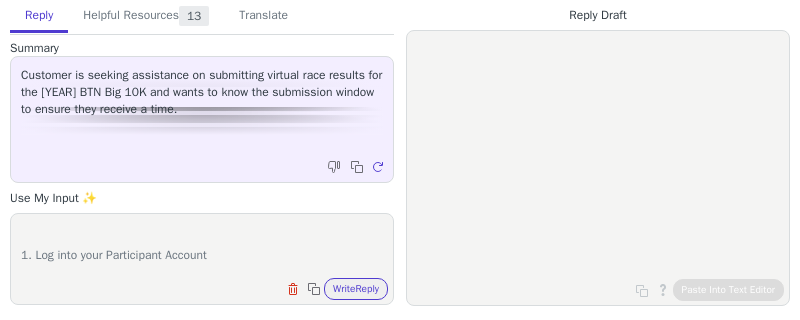 scroll, scrollTop: 57, scrollLeft: 0, axis: vertical 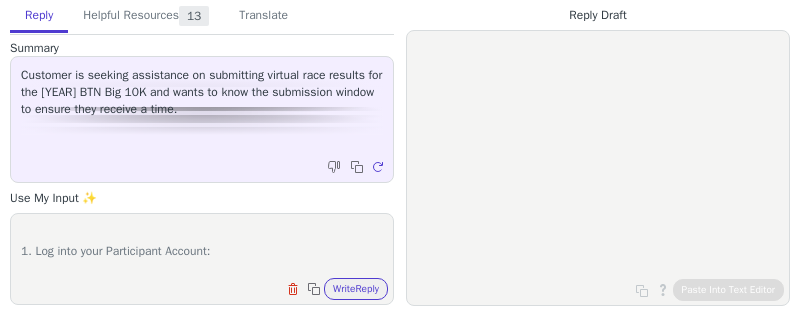 paste on "https://manage.hakuapp.com/login/btn-25" 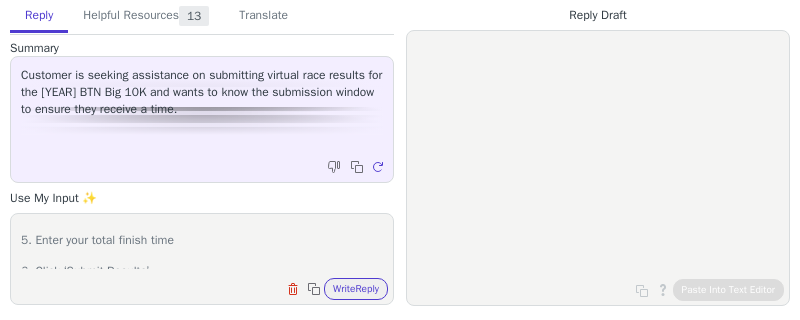 scroll, scrollTop: 217, scrollLeft: 0, axis: vertical 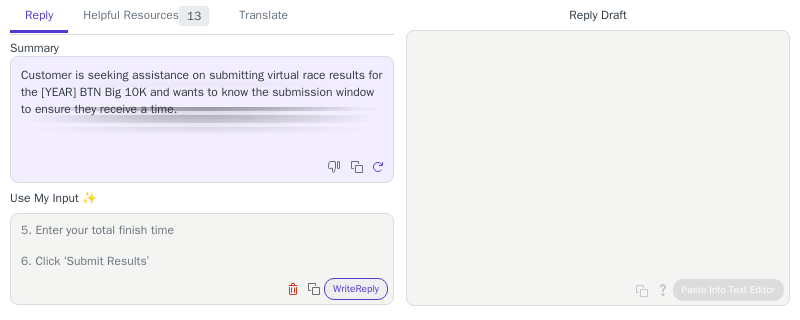 click on "Thanks for reaching out! Here are the instructions on how to submit your virtual results:
1. Log into your Participant Account: https://manage.hakuapp.com/login/btn-25
2. Click ‚Your Events
3. Click on your event registration
4. Click on ‘Submit Activity’
5. Enter your total finish time
6. Click ‘Submit Results’" at bounding box center (202, 246) 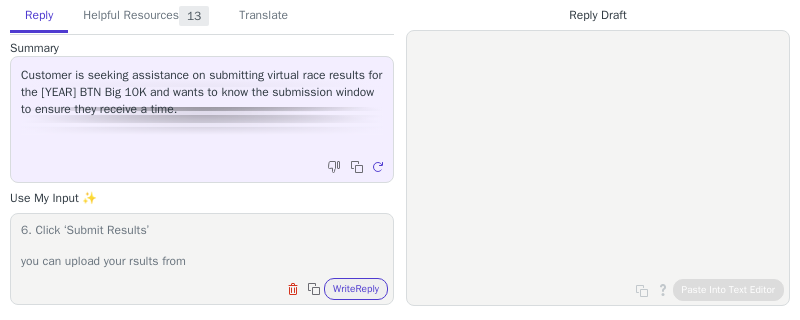 paste on "07/12/2025" 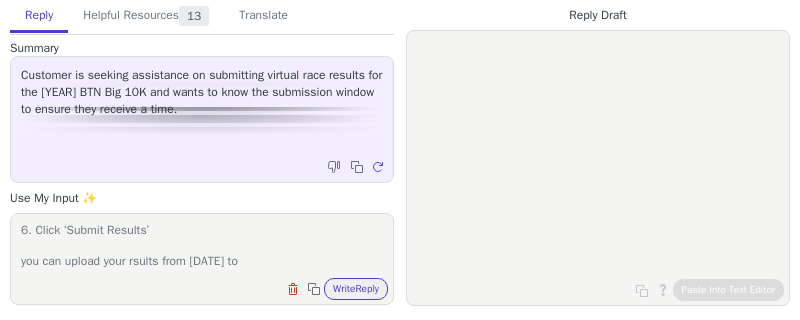 paste on "07/21/2025" 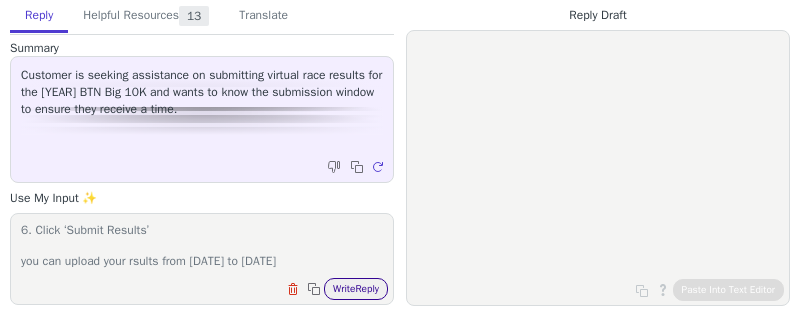 type on "Thanks for reaching out! Here are the instructions on how to submit your virtual results:
1. Log into your Participant Account: https://manage.hakuapp.com/login/btn-25
2. Click ‚Your Events
3. Click on your event registration
4. Click on ‘Submit Activity’
5. Enter your total finish time
6. Click ‘Submit Results’
you can upload your rsults from 07/12/2025 to 07/21/2025" 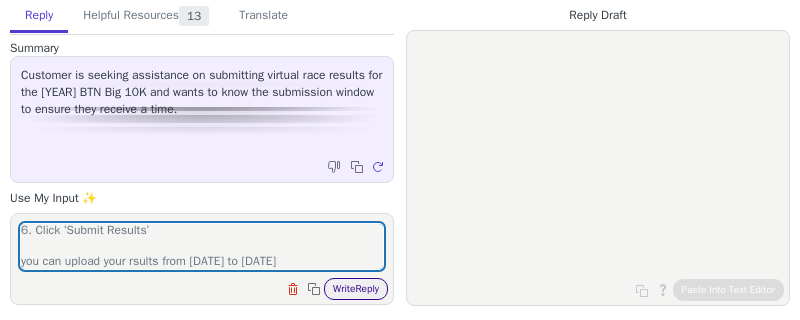 click on "Write  Reply" at bounding box center [356, 289] 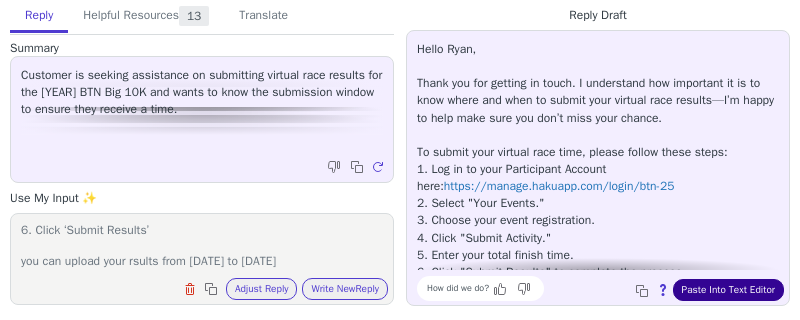 click on "Paste Into Text Editor" at bounding box center (728, 290) 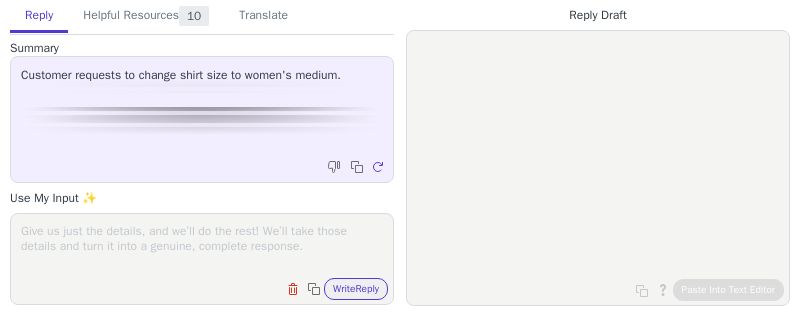 scroll, scrollTop: 0, scrollLeft: 0, axis: both 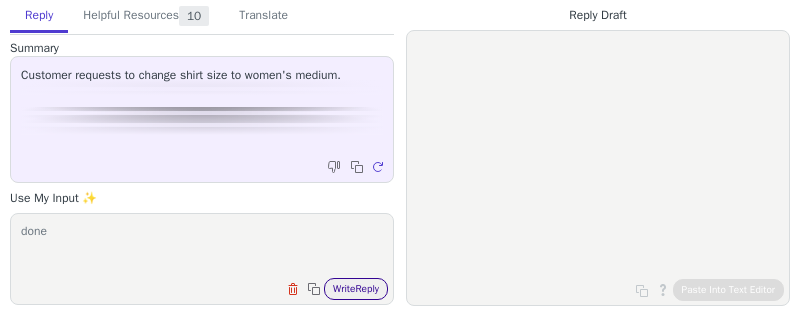 type on "done" 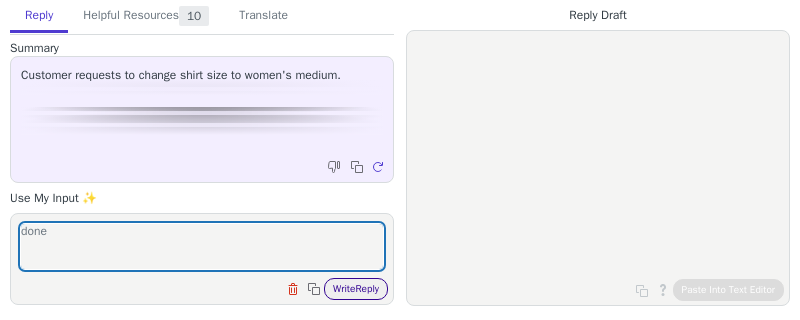 click on "Write  Reply" at bounding box center (356, 289) 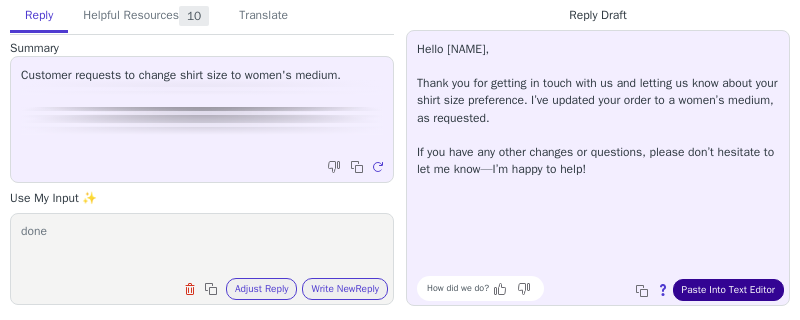 click on "Paste Into Text Editor" at bounding box center [728, 290] 